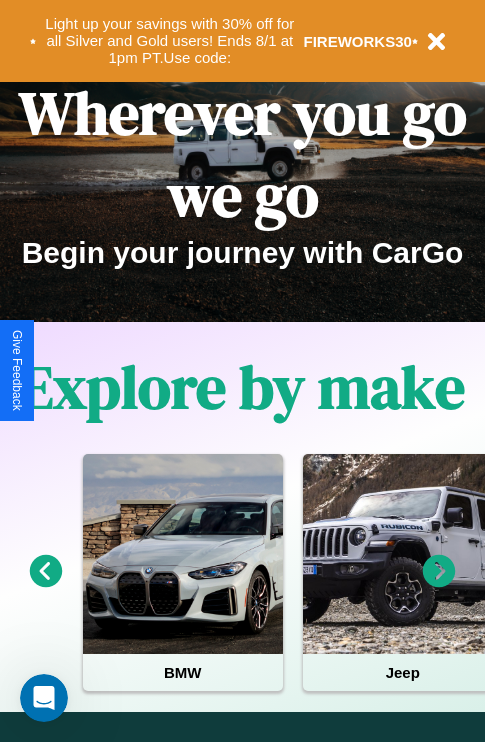 scroll, scrollTop: 0, scrollLeft: 0, axis: both 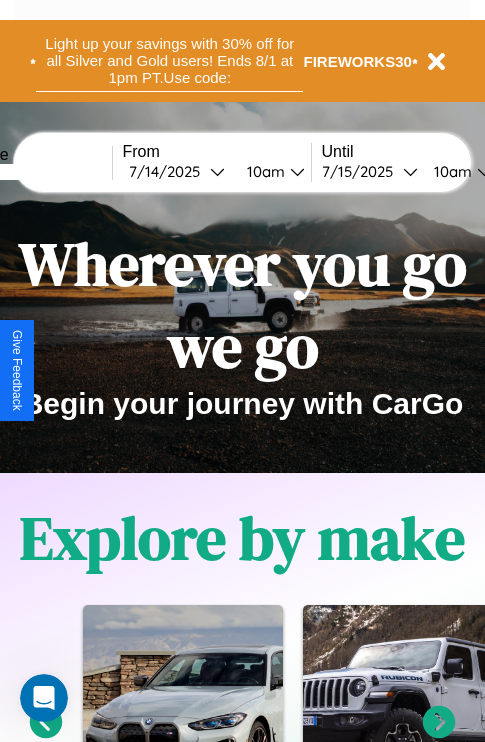 click on "Light up your savings with 30% off for all Silver and Gold users! Ends 8/1 at 1pm PT.  Use code:" at bounding box center (169, 61) 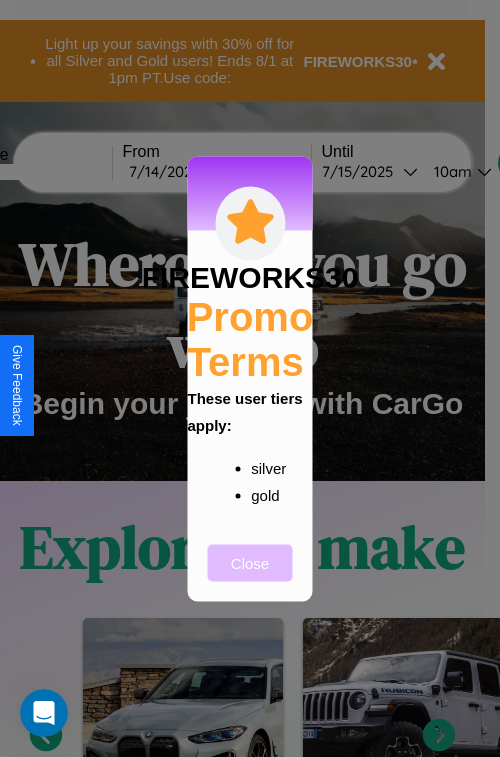 click on "Close" at bounding box center (250, 562) 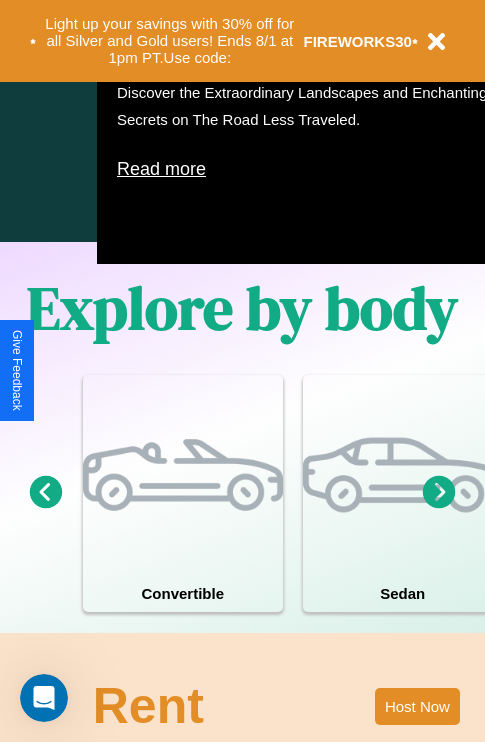 scroll, scrollTop: 1285, scrollLeft: 0, axis: vertical 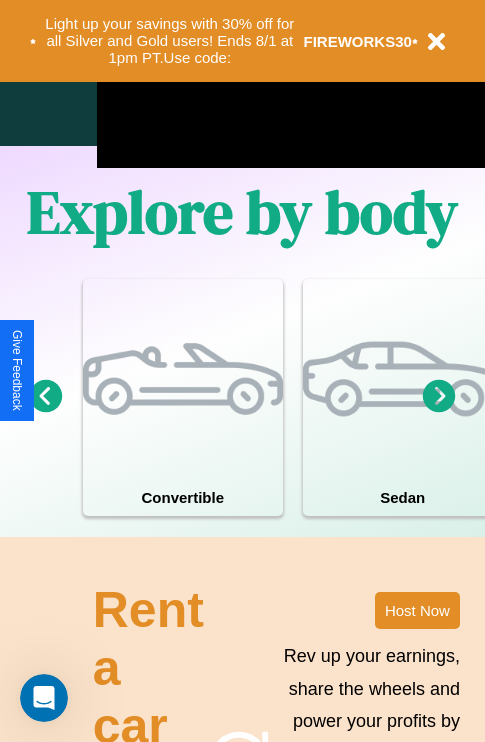 click 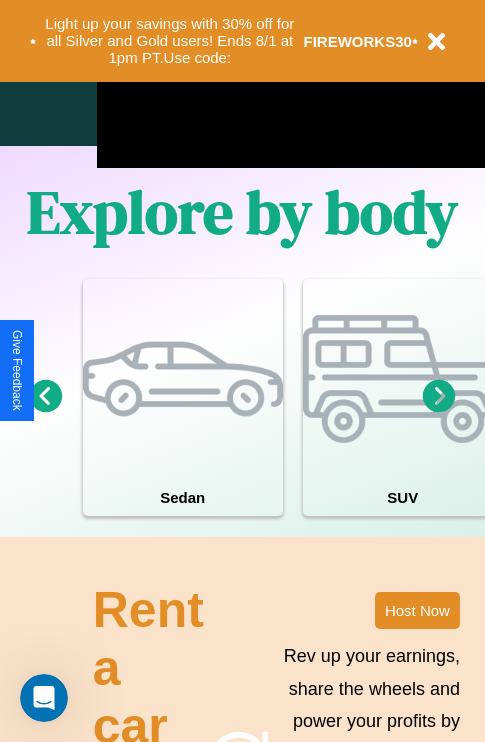 click 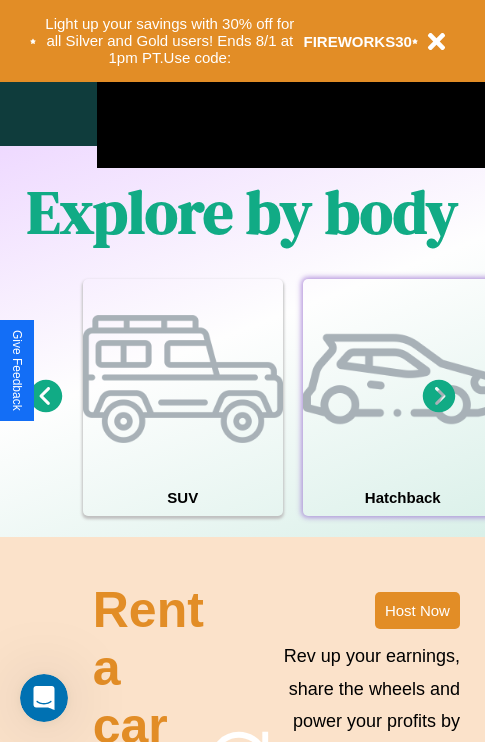 click at bounding box center (403, 379) 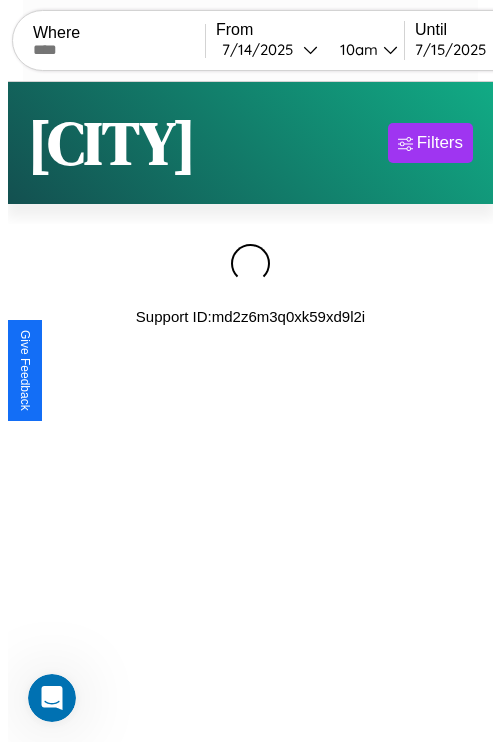 scroll, scrollTop: 0, scrollLeft: 0, axis: both 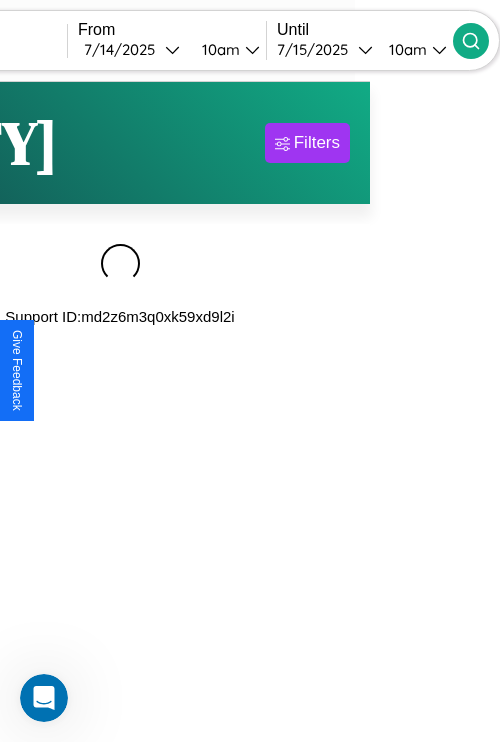 type on "******" 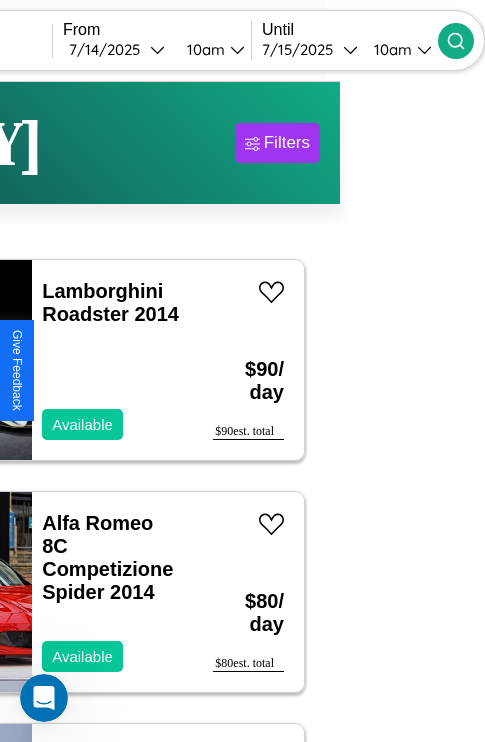 scroll, scrollTop: 91, scrollLeft: 40, axis: both 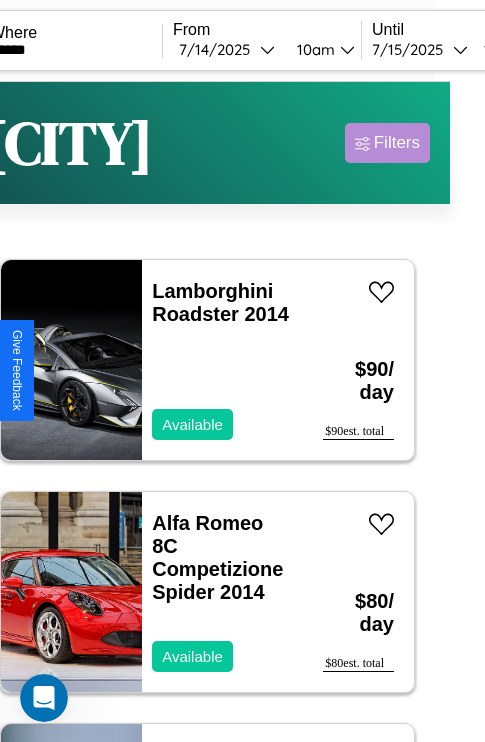 click on "Filters" at bounding box center [397, 143] 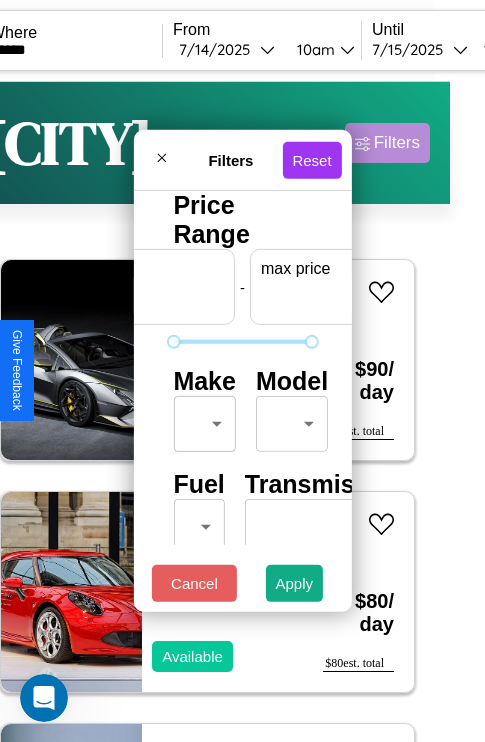 scroll, scrollTop: 0, scrollLeft: 124, axis: horizontal 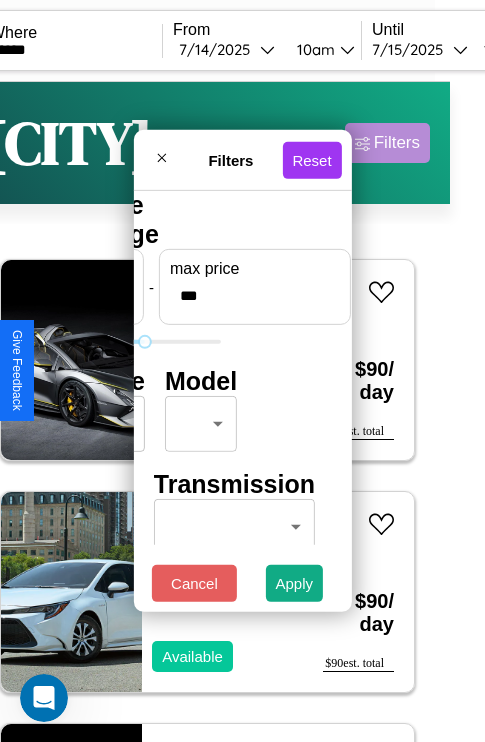 type on "***" 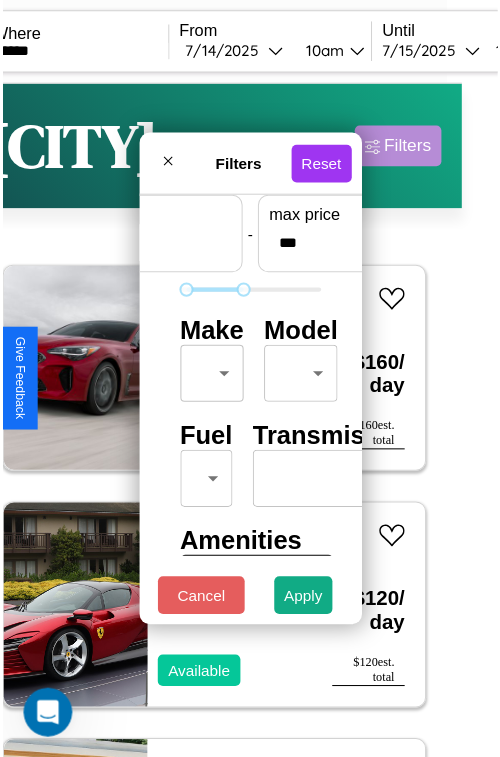 scroll, scrollTop: 59, scrollLeft: 0, axis: vertical 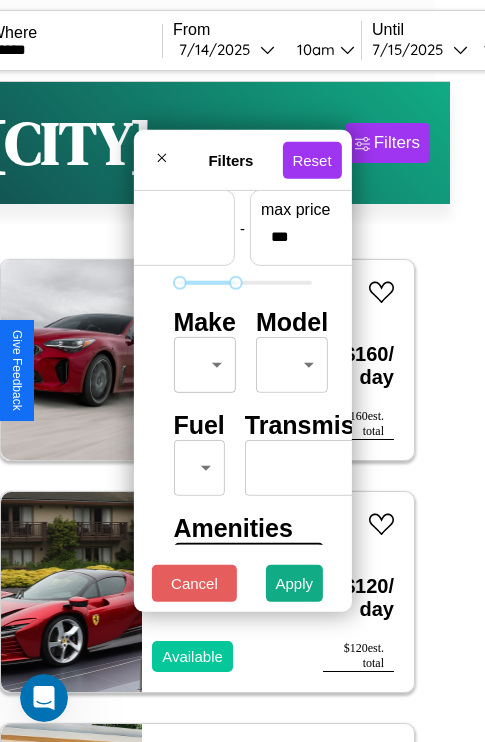 type on "**" 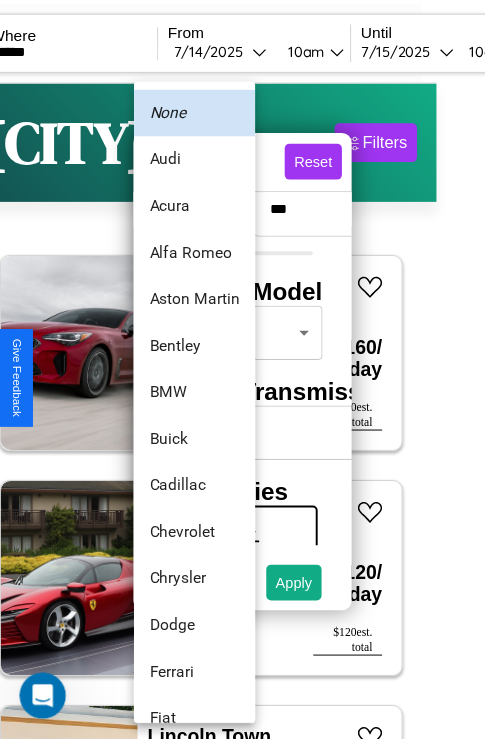 scroll, scrollTop: 86, scrollLeft: 0, axis: vertical 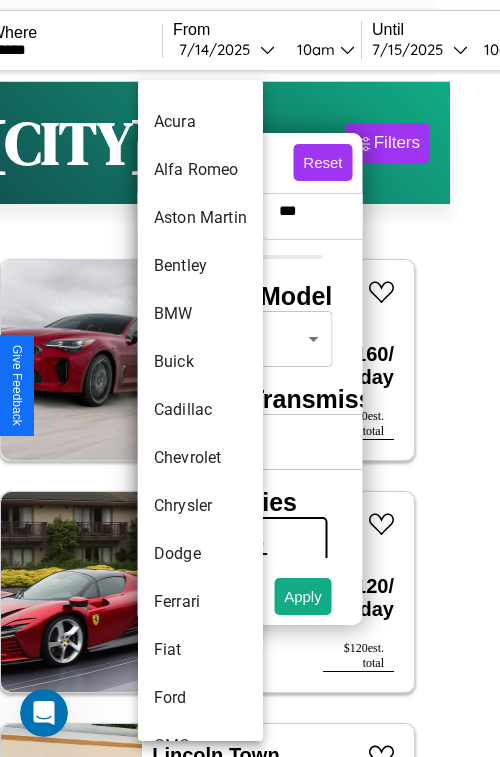 click on "Cadillac" at bounding box center (200, 410) 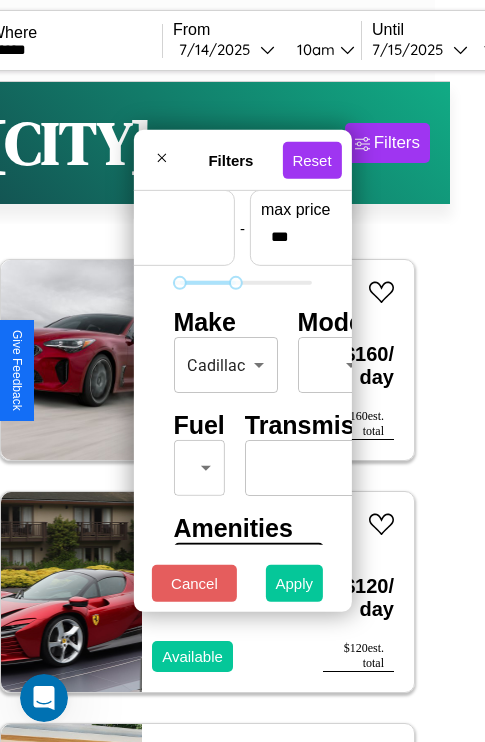 click on "Apply" at bounding box center [295, 583] 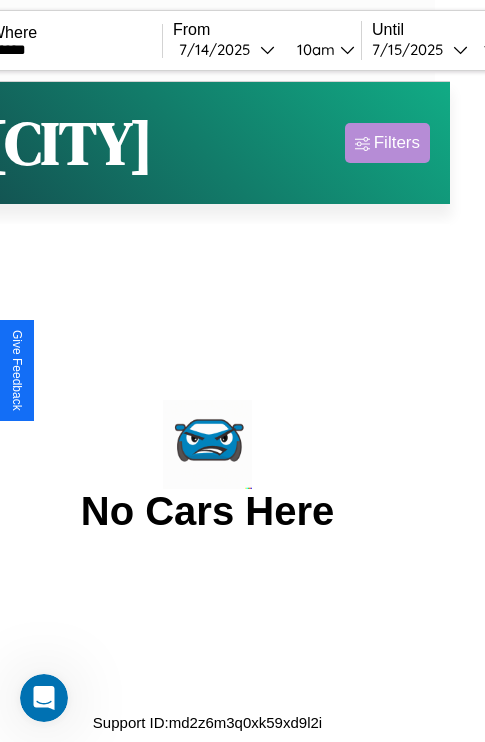 click on "Filters" at bounding box center (397, 143) 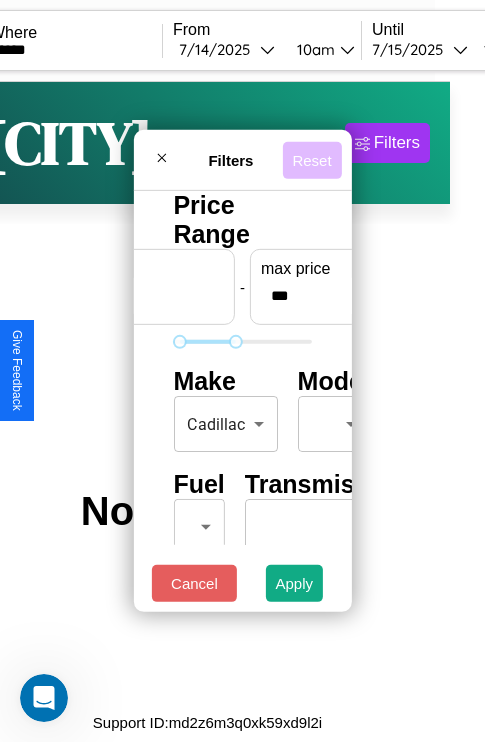 click on "Reset" at bounding box center (311, 159) 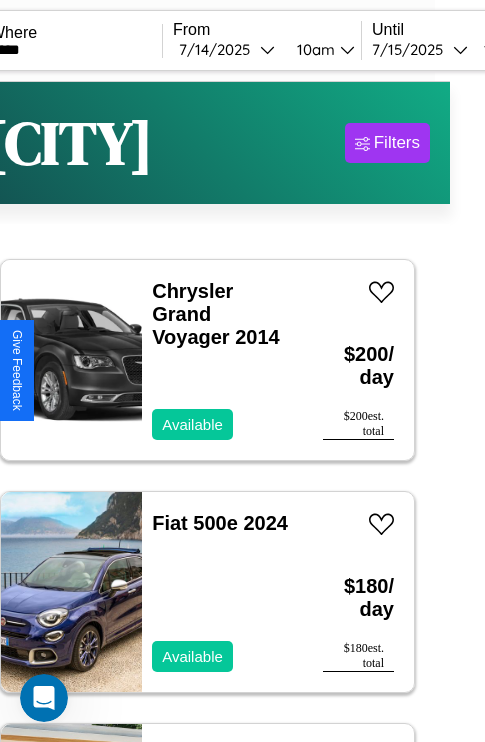 scroll, scrollTop: 0, scrollLeft: 25, axis: horizontal 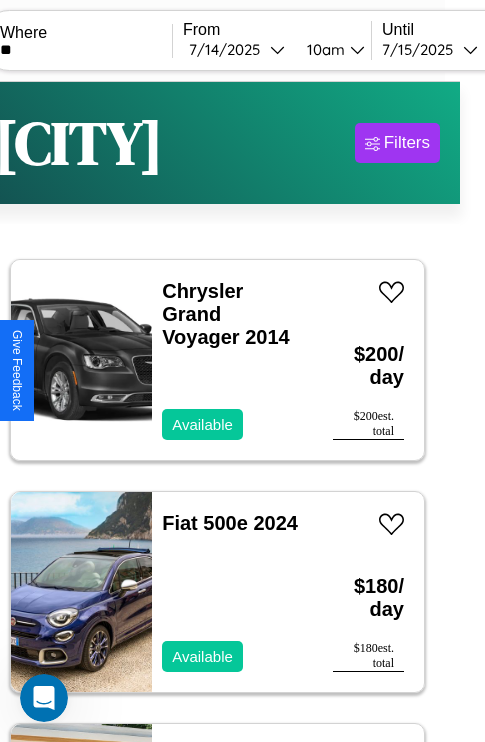 type on "*" 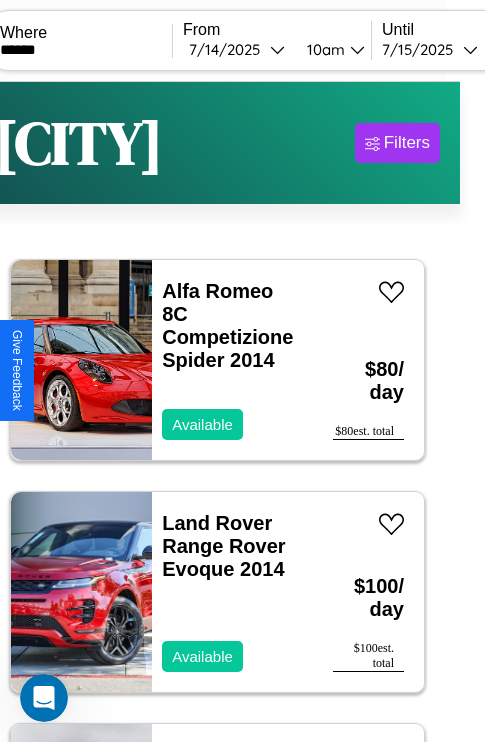 type on "******" 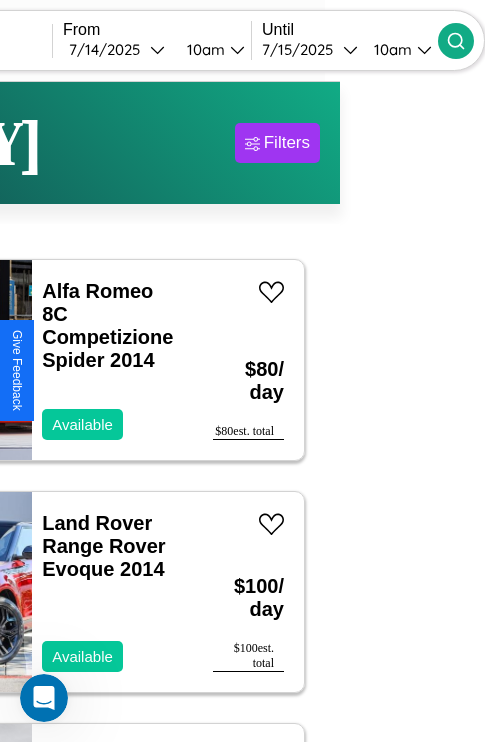 click 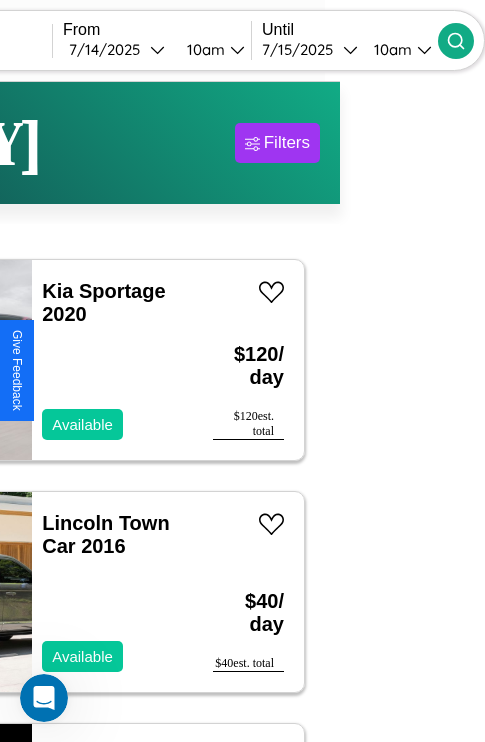 scroll, scrollTop: 82, scrollLeft: 54, axis: both 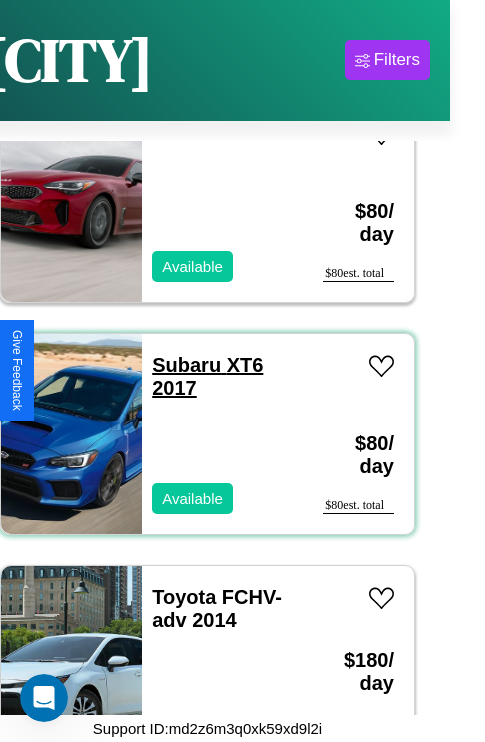 click on "Subaru   XT6   2017" at bounding box center [207, 376] 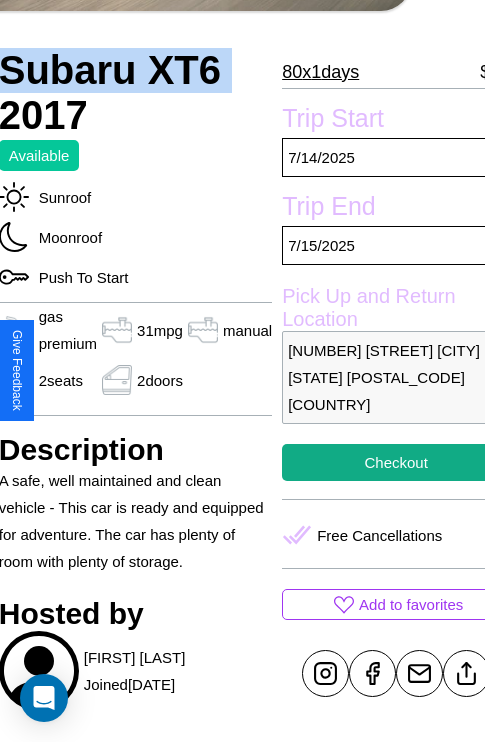 scroll, scrollTop: 481, scrollLeft: 91, axis: both 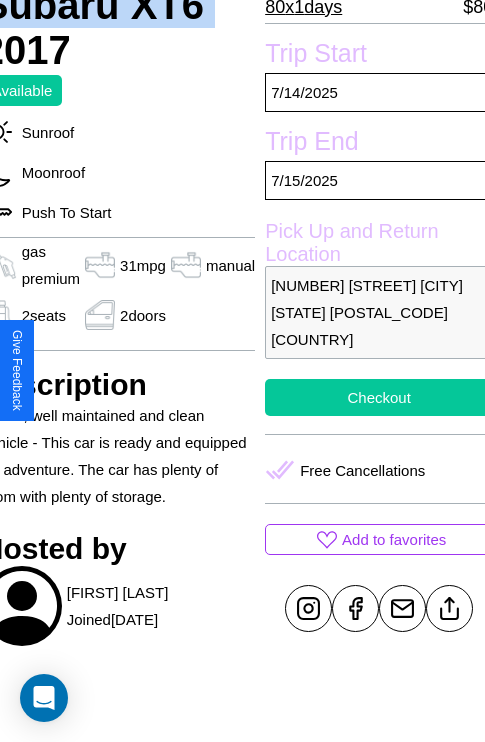 click on "Checkout" at bounding box center [379, 397] 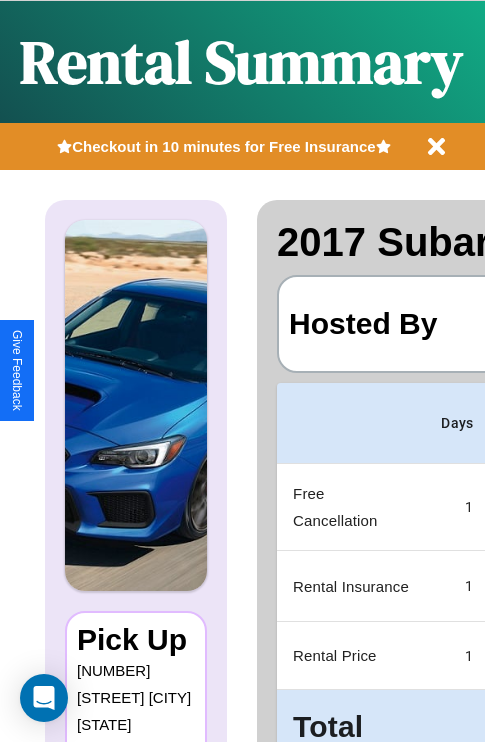 scroll, scrollTop: 0, scrollLeft: 378, axis: horizontal 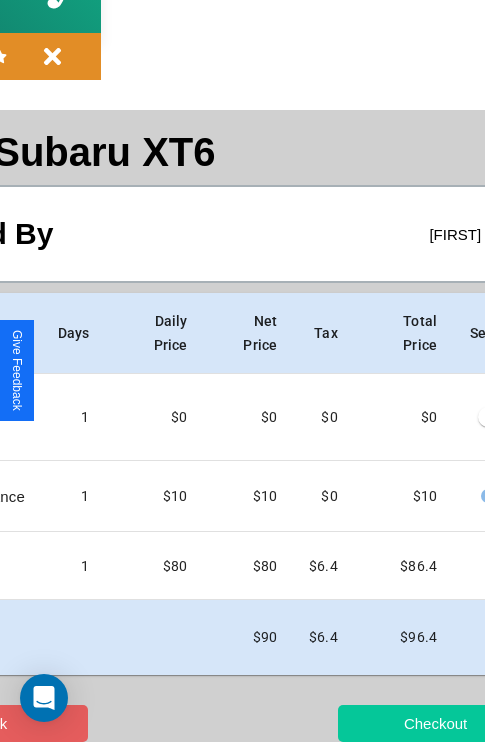 click on "Checkout" at bounding box center (435, 723) 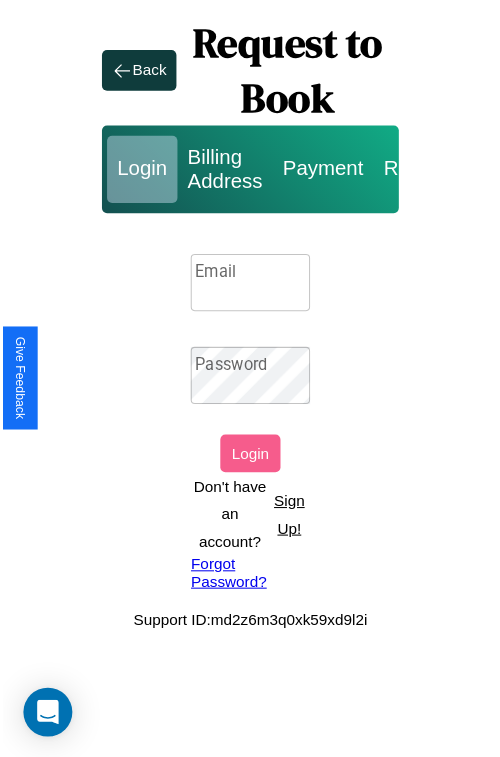 scroll, scrollTop: 0, scrollLeft: 0, axis: both 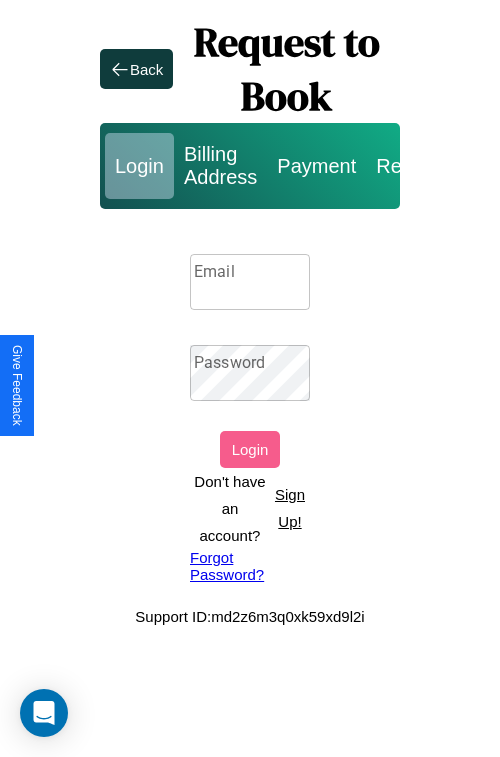 click on "Sign Up!" at bounding box center [290, 508] 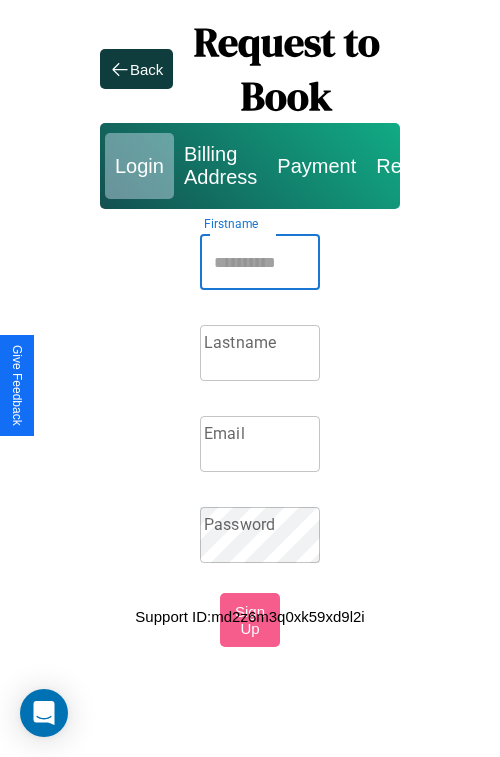 click on "Firstname" at bounding box center [260, 262] 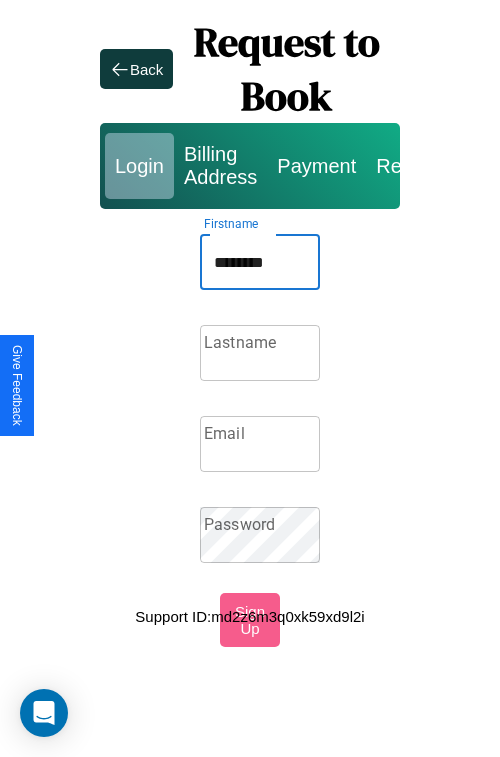 type on "********" 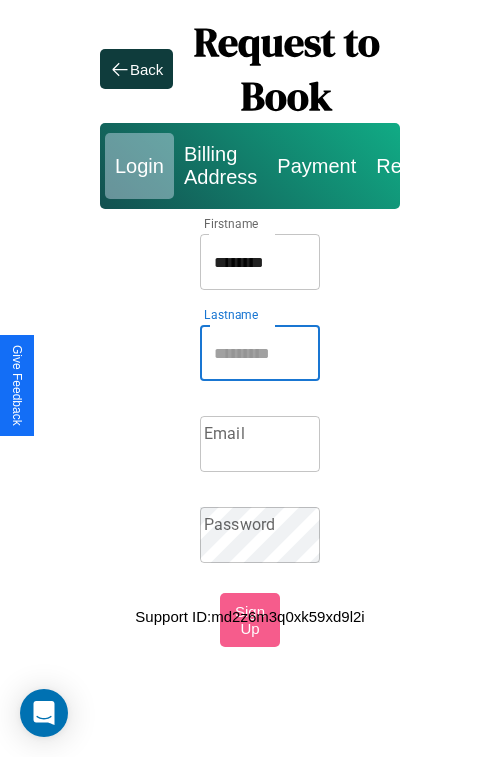 click on "Lastname" at bounding box center [260, 353] 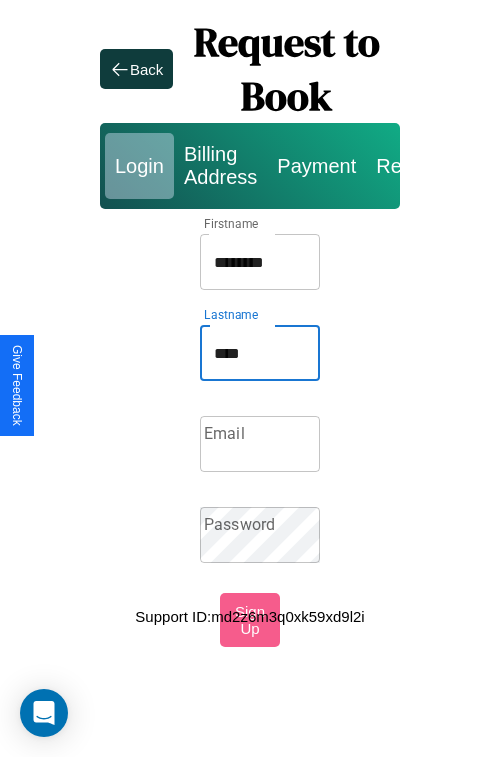 type on "****" 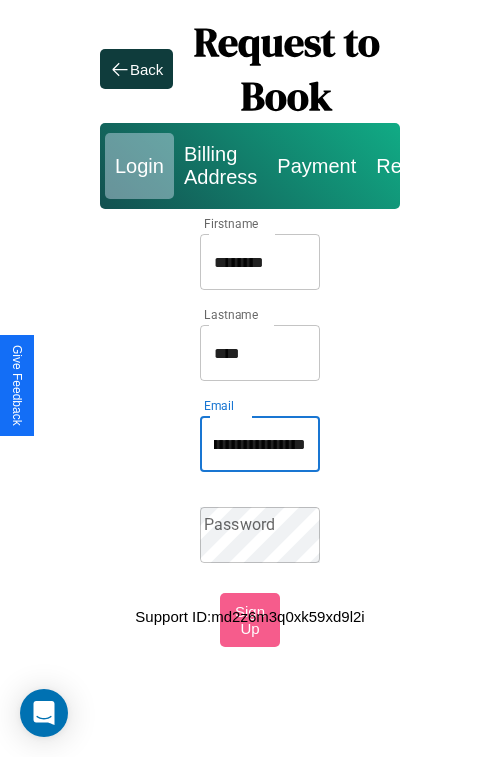 scroll, scrollTop: 0, scrollLeft: 91, axis: horizontal 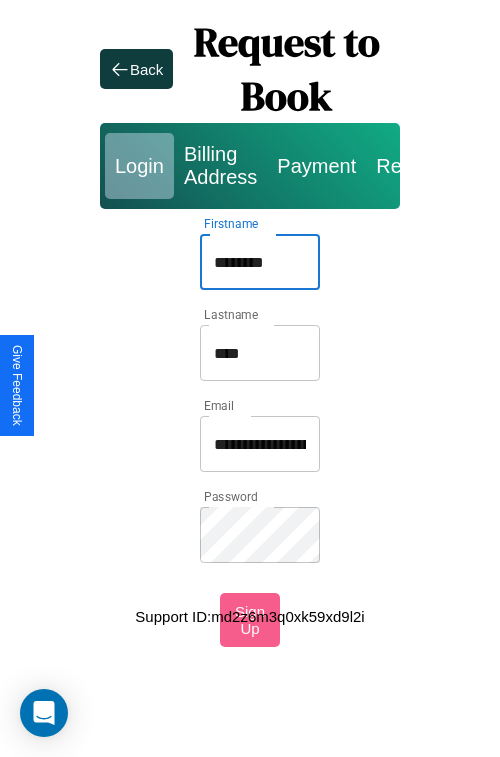 click on "********" at bounding box center [260, 262] 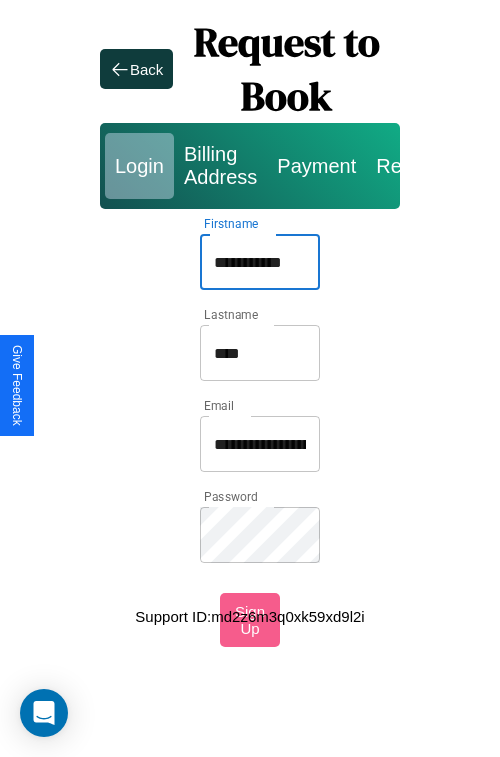type on "**********" 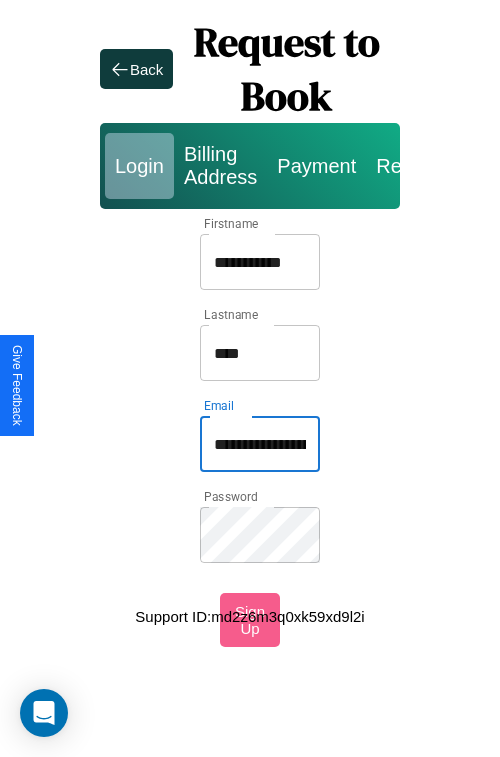 click on "**********" at bounding box center [260, 444] 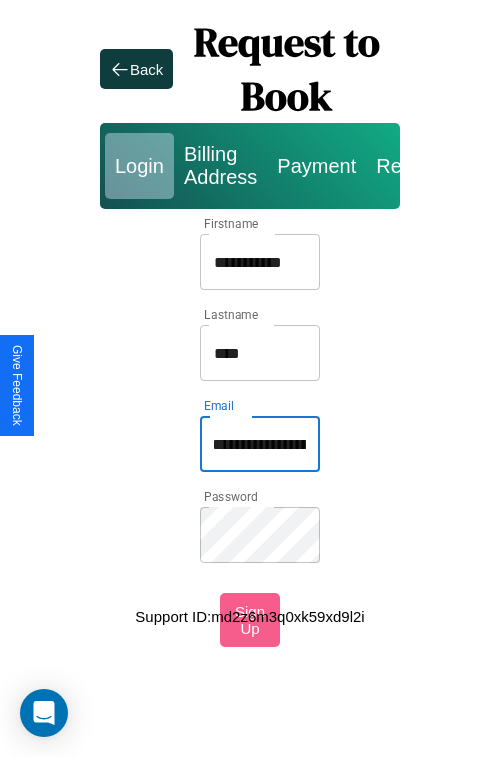 scroll, scrollTop: 0, scrollLeft: 24, axis: horizontal 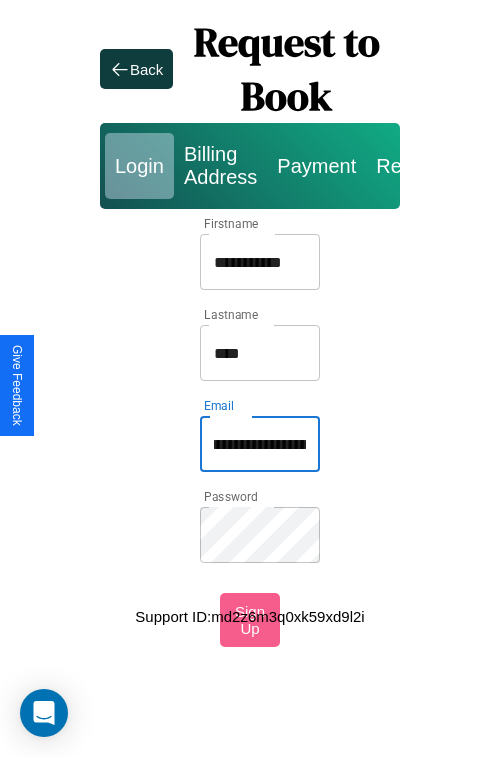 type on "**********" 